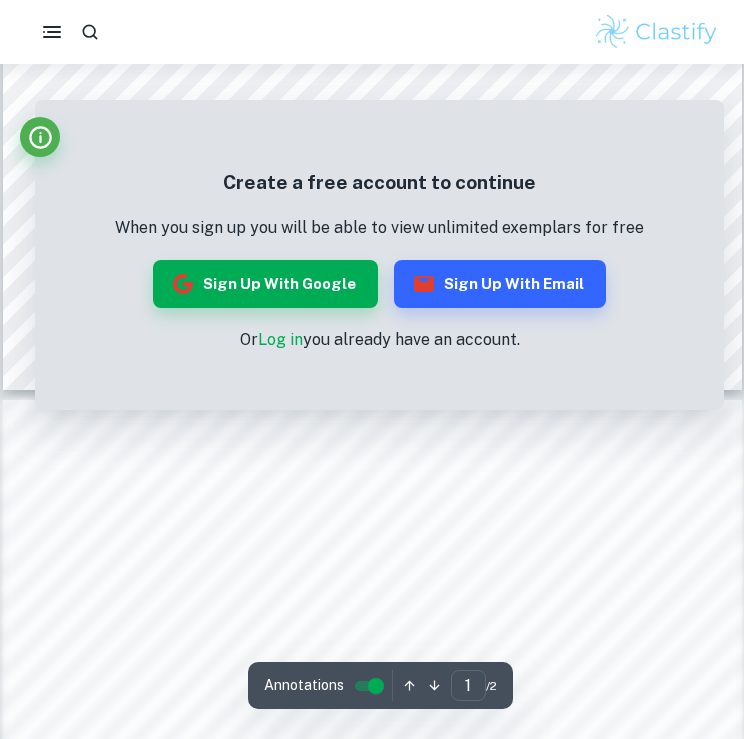scroll, scrollTop: 659, scrollLeft: 0, axis: vertical 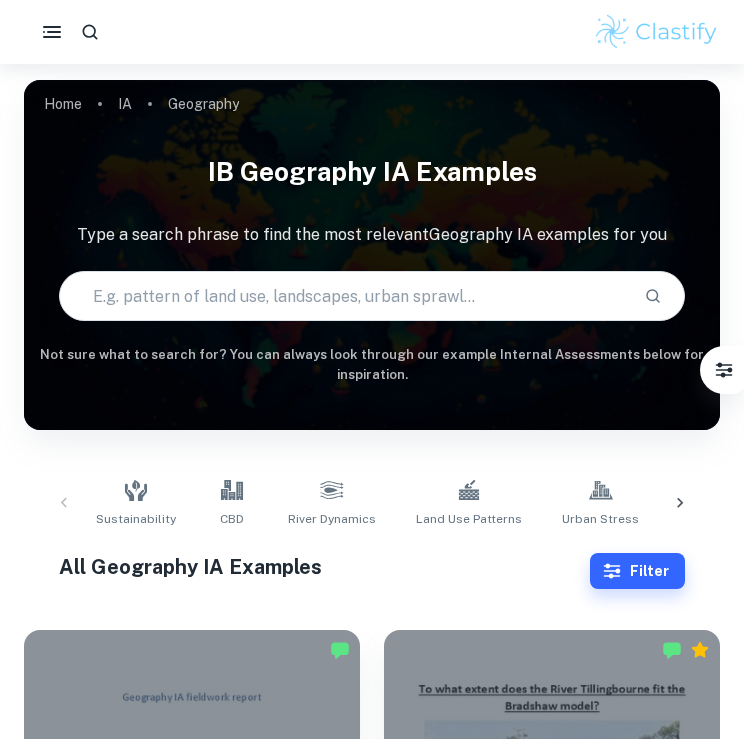 click at bounding box center [344, 296] 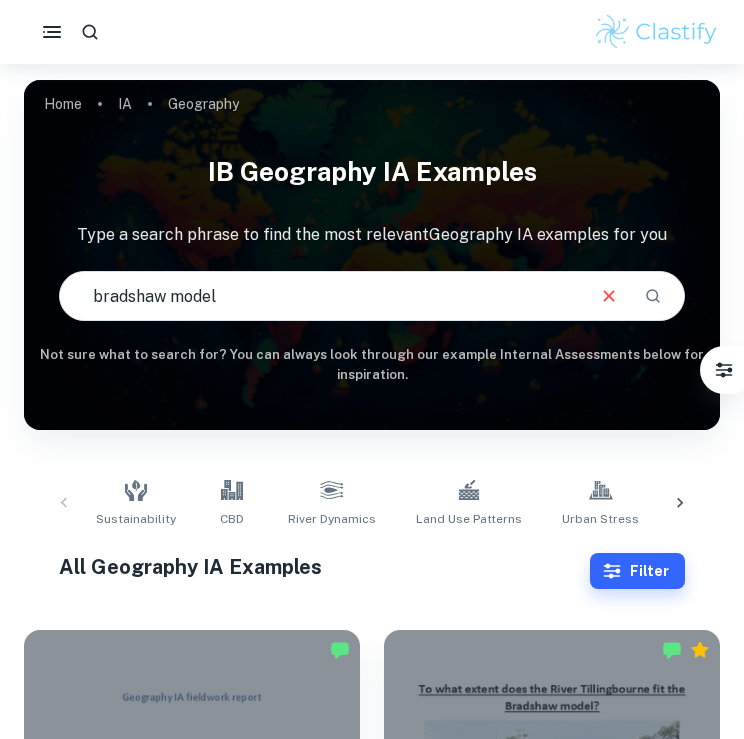 type on "bradshaw model" 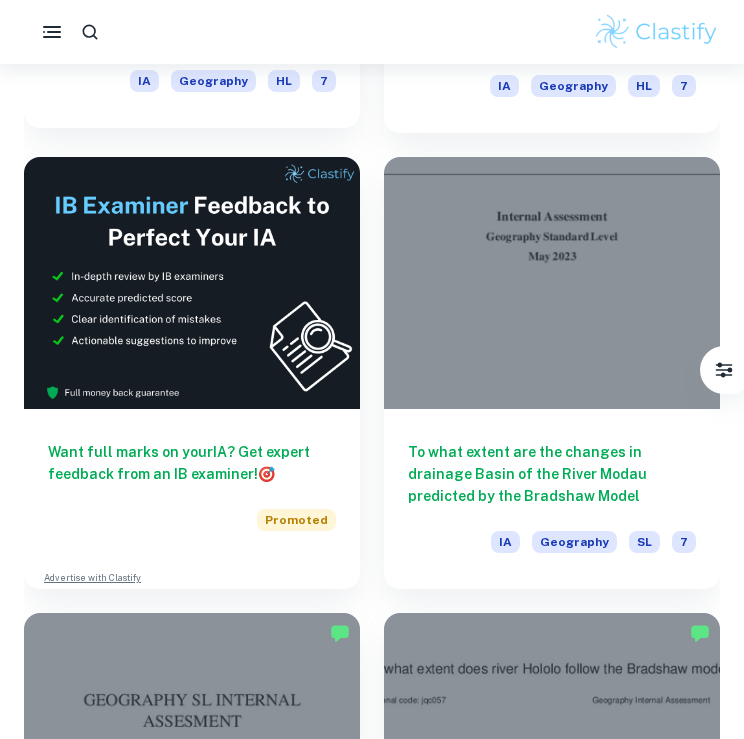 scroll, scrollTop: 931, scrollLeft: 0, axis: vertical 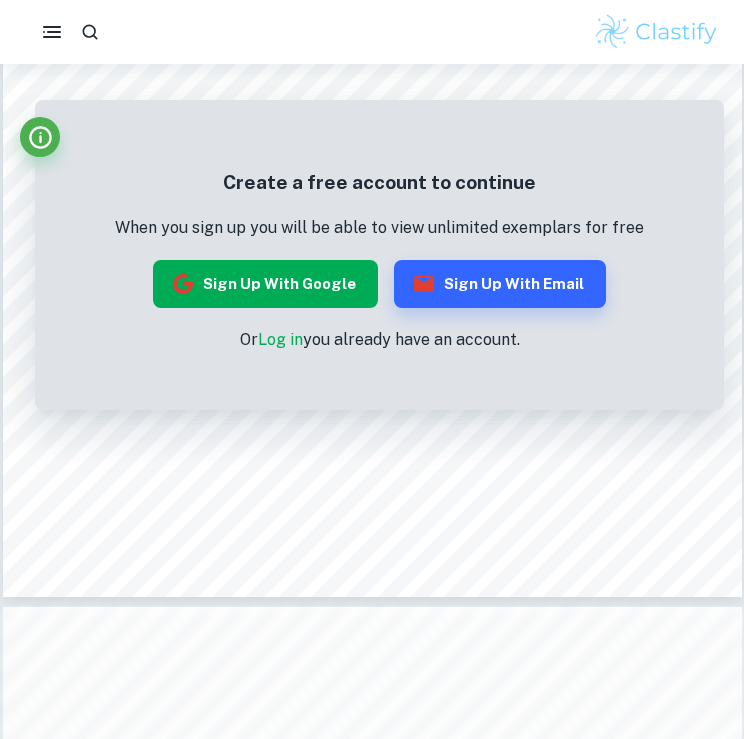 click on "Sign up with Google" at bounding box center [265, 284] 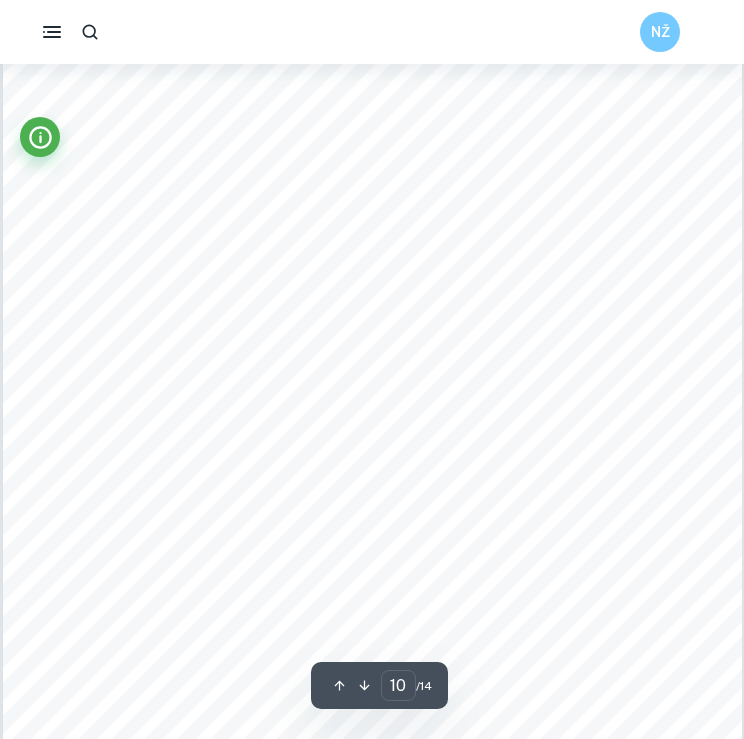 scroll, scrollTop: 10084, scrollLeft: 0, axis: vertical 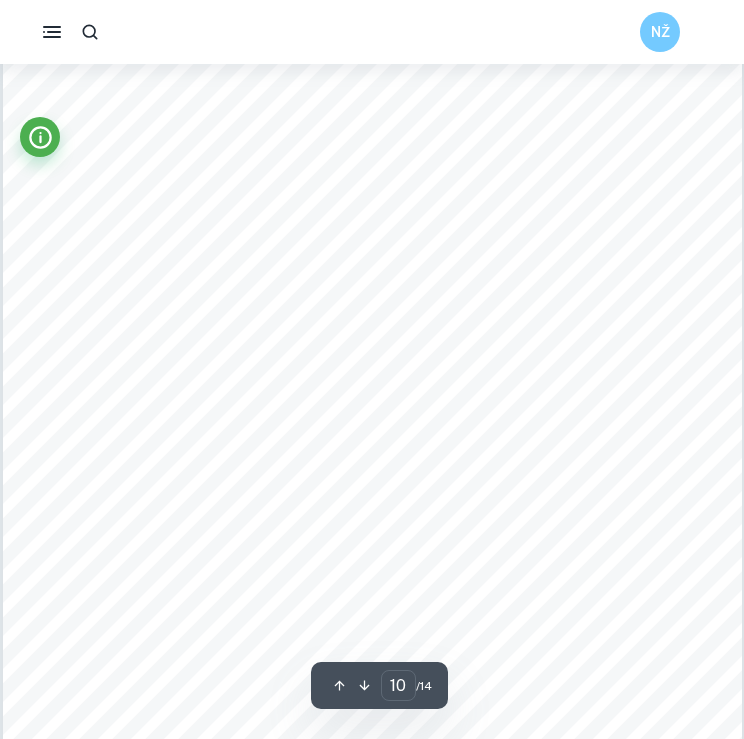type on "9" 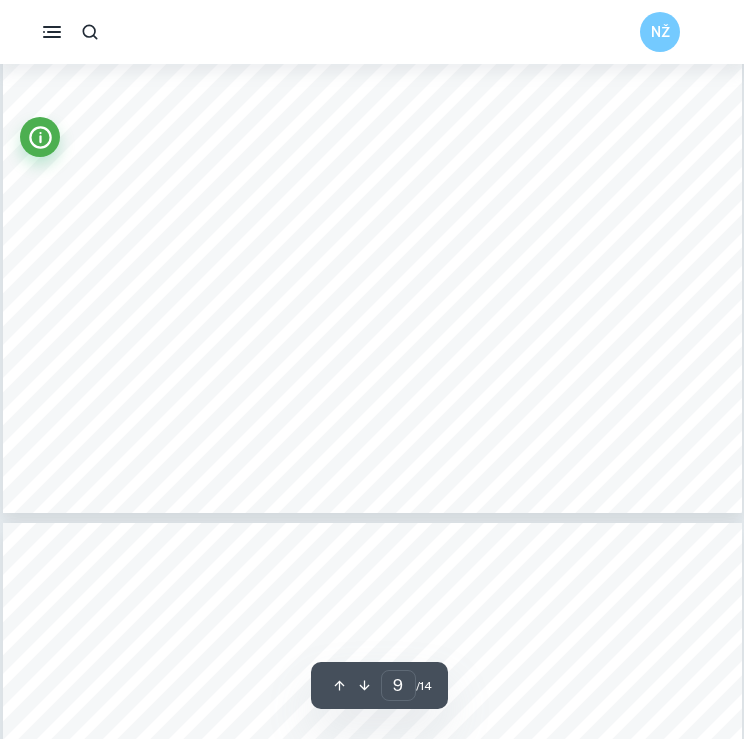 scroll, scrollTop: 9417, scrollLeft: 0, axis: vertical 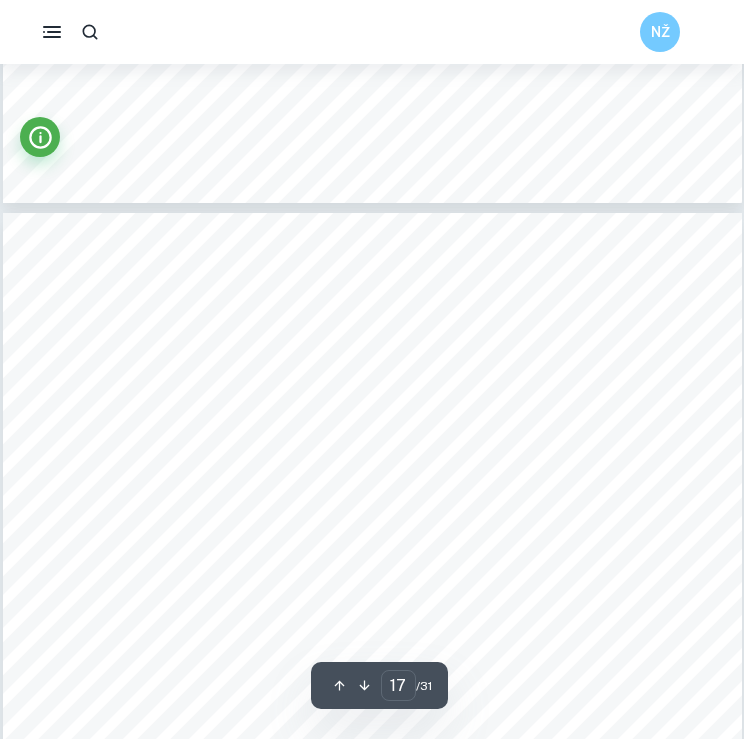 type on "16" 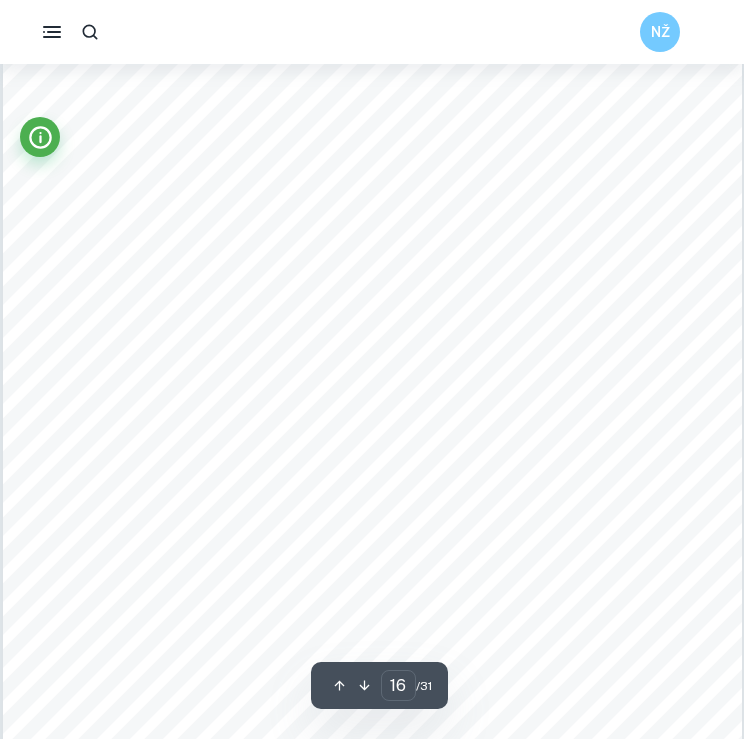 scroll, scrollTop: 16226, scrollLeft: 0, axis: vertical 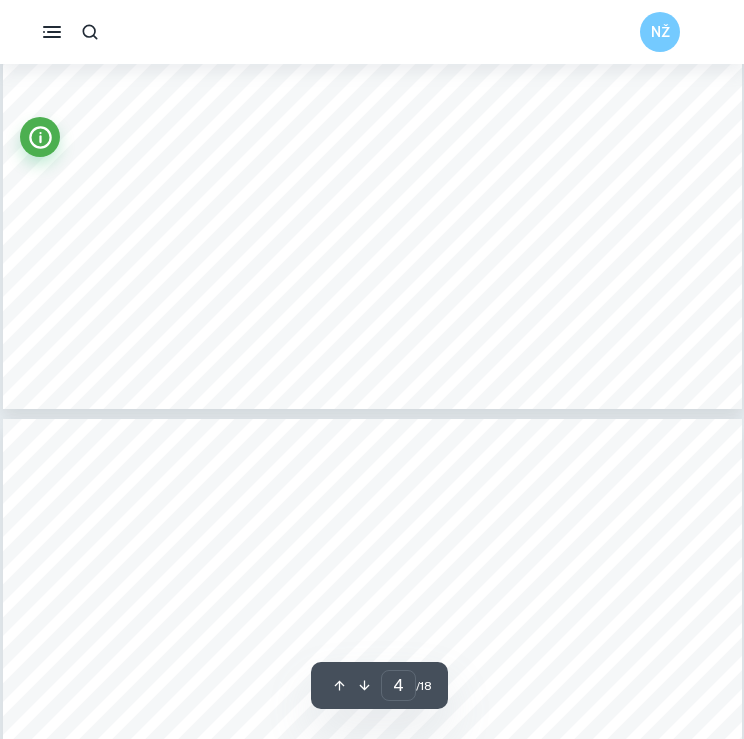 type on "5" 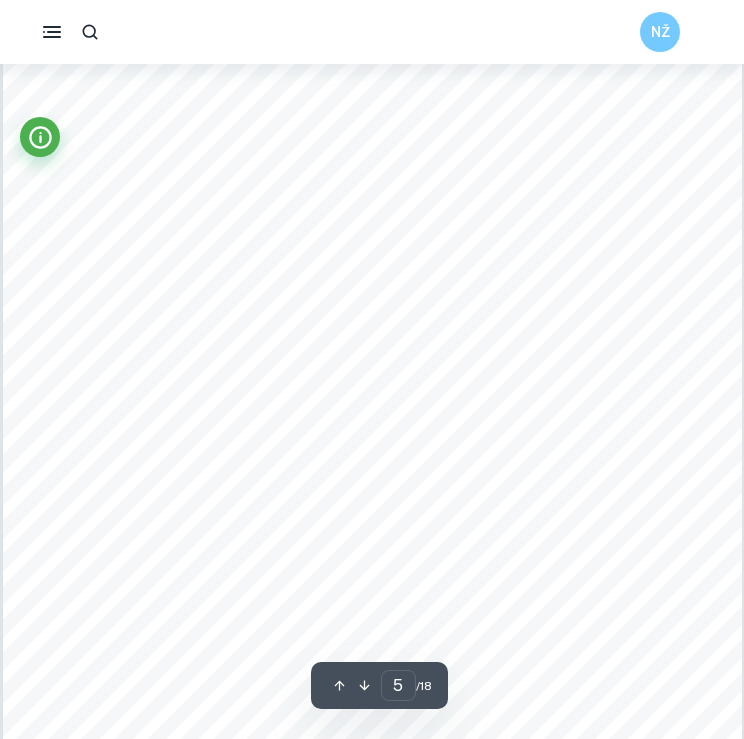scroll, scrollTop: 4264, scrollLeft: 0, axis: vertical 